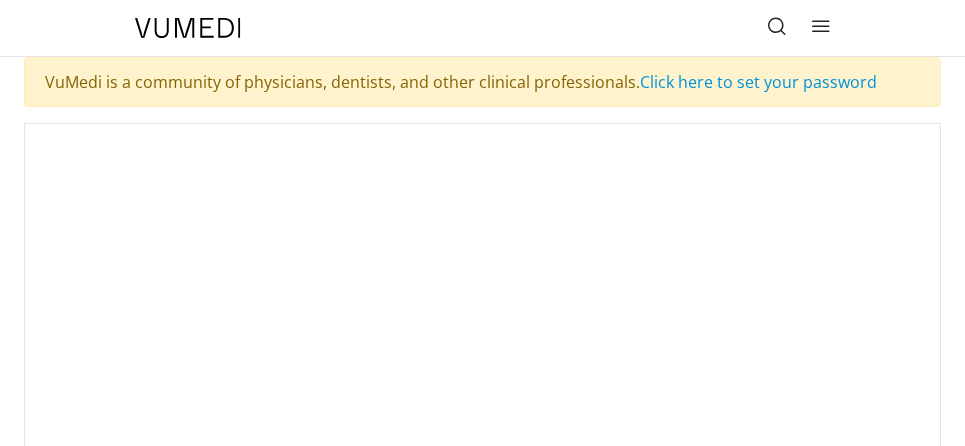 scroll, scrollTop: 0, scrollLeft: 0, axis: both 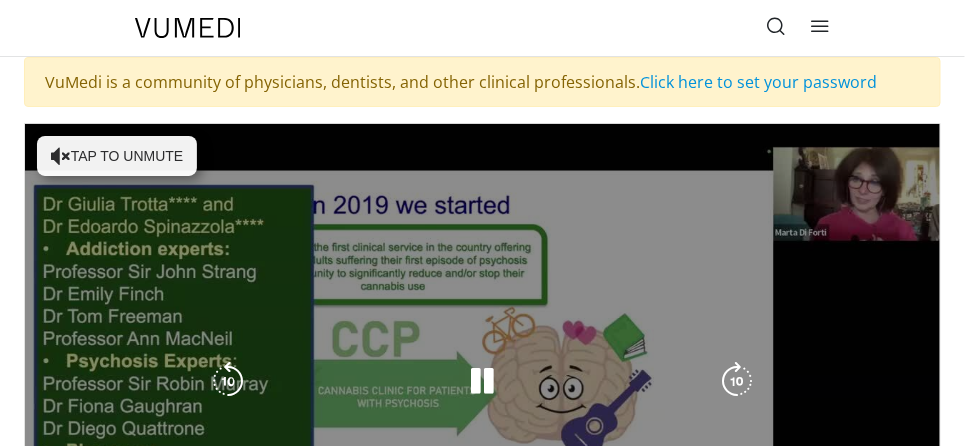 click on "Tap to unmute" at bounding box center [117, 156] 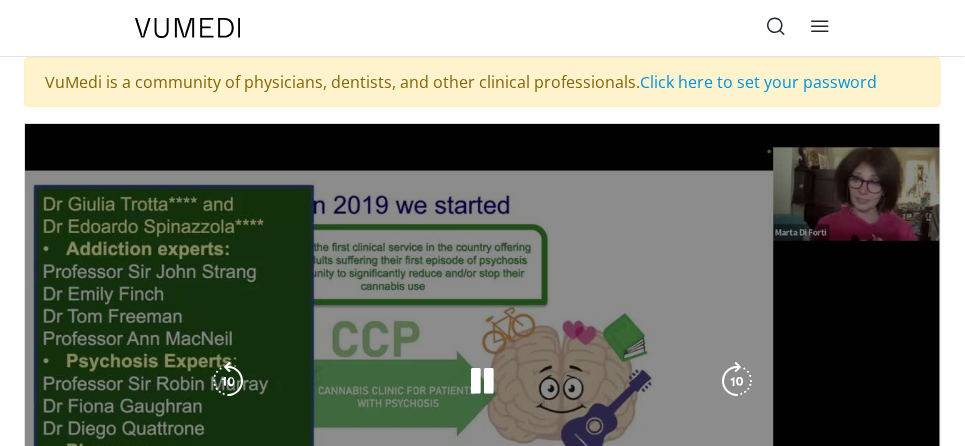 click at bounding box center (483, 381) 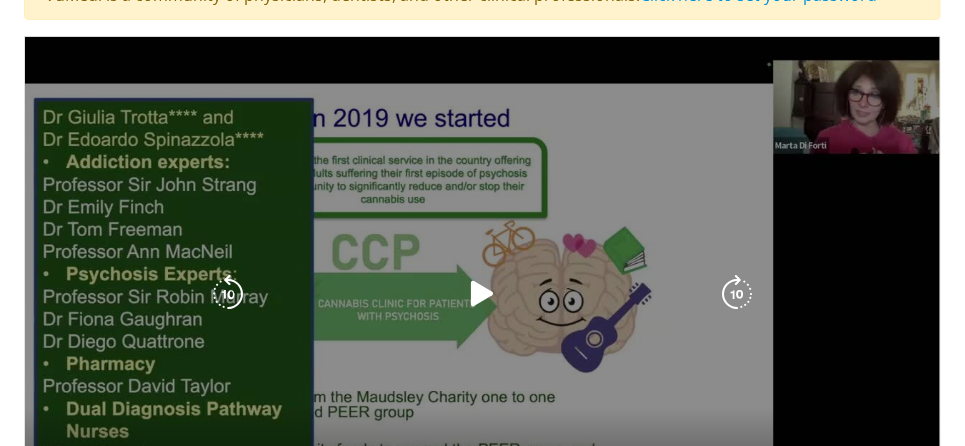 scroll, scrollTop: 200, scrollLeft: 0, axis: vertical 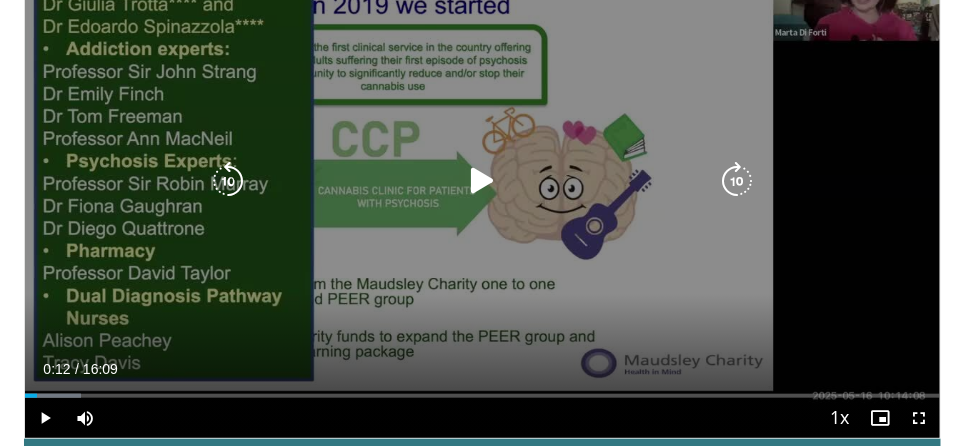 click at bounding box center [483, 181] 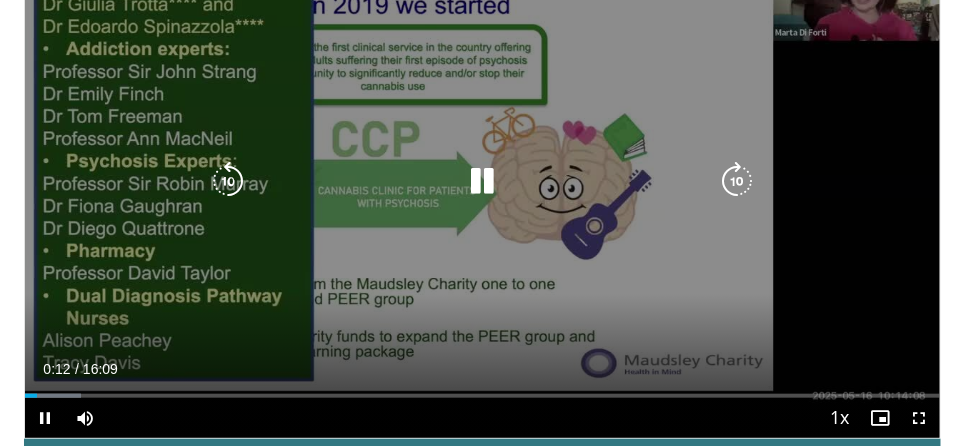 click at bounding box center (483, 181) 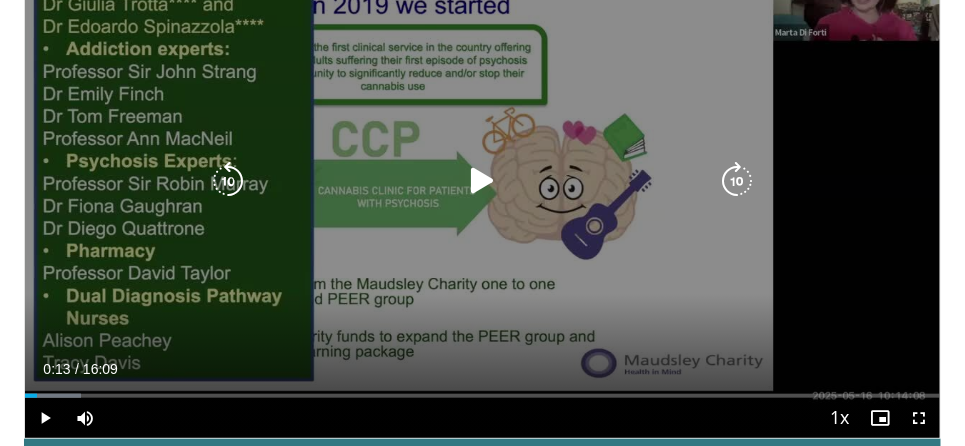 click at bounding box center (483, 181) 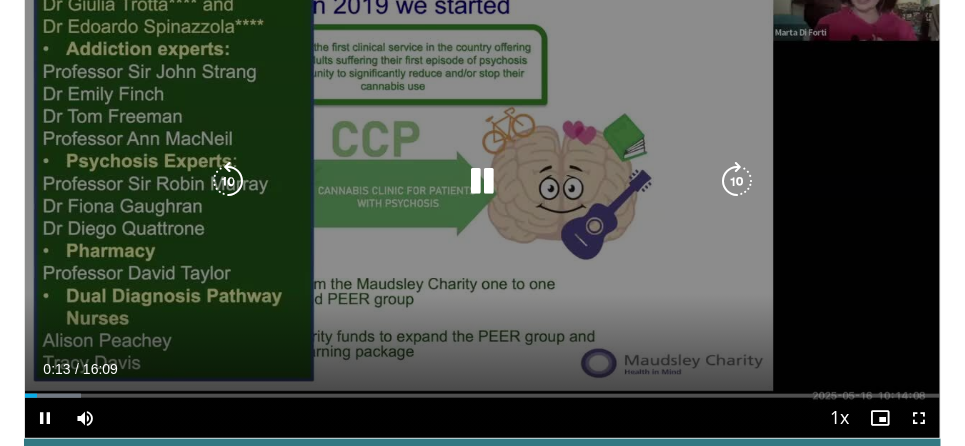 click at bounding box center (483, 181) 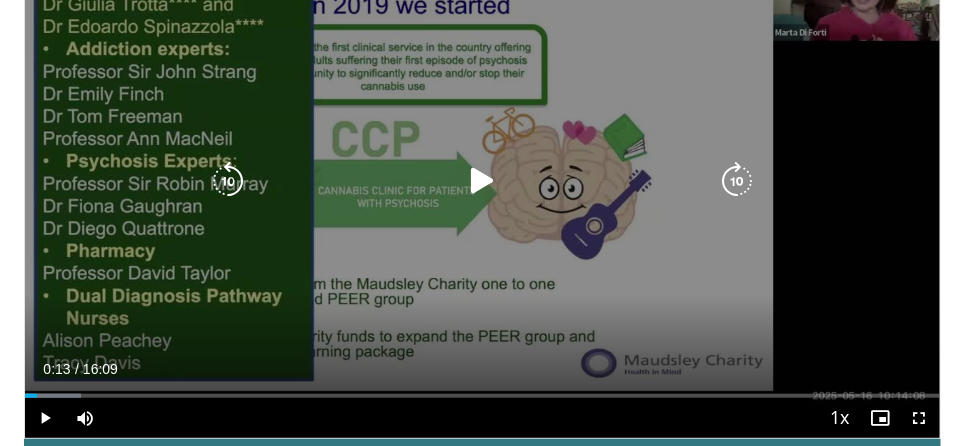 click at bounding box center [483, 181] 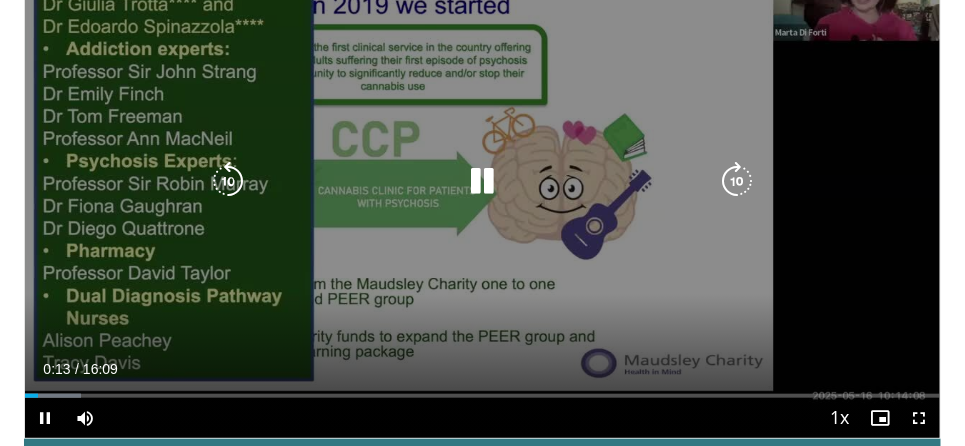 click at bounding box center [483, 181] 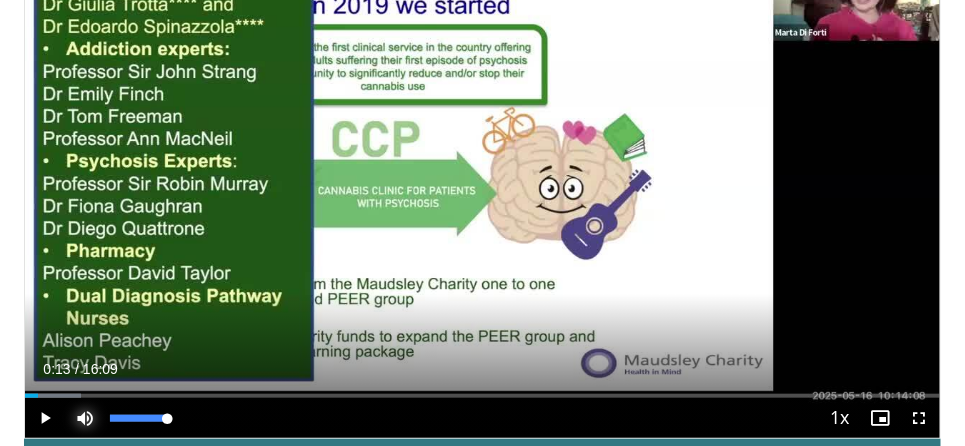 click at bounding box center [85, 418] 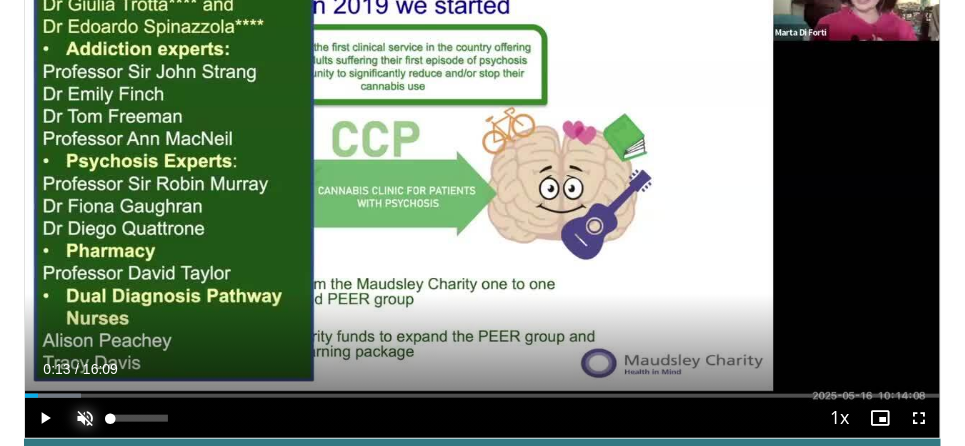 click at bounding box center (85, 418) 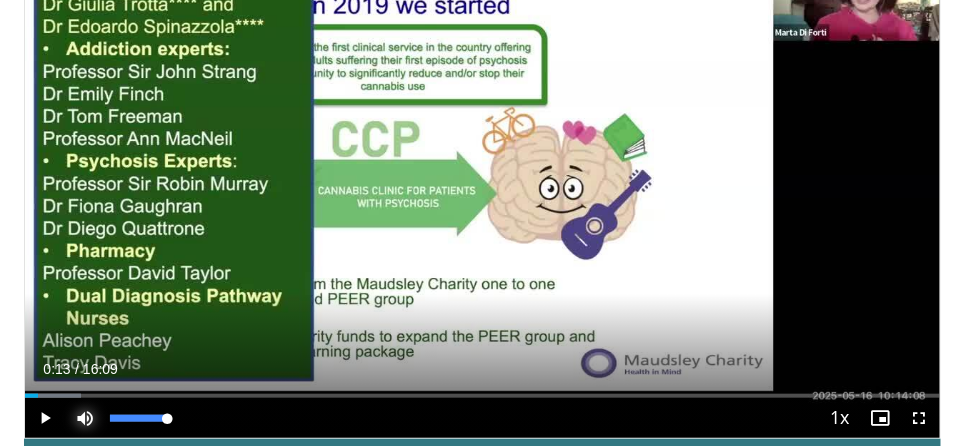 click at bounding box center (85, 418) 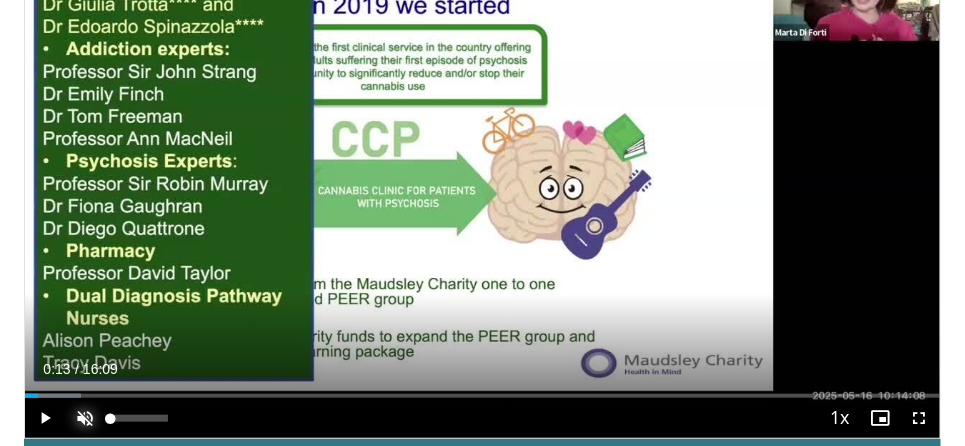 click at bounding box center [85, 418] 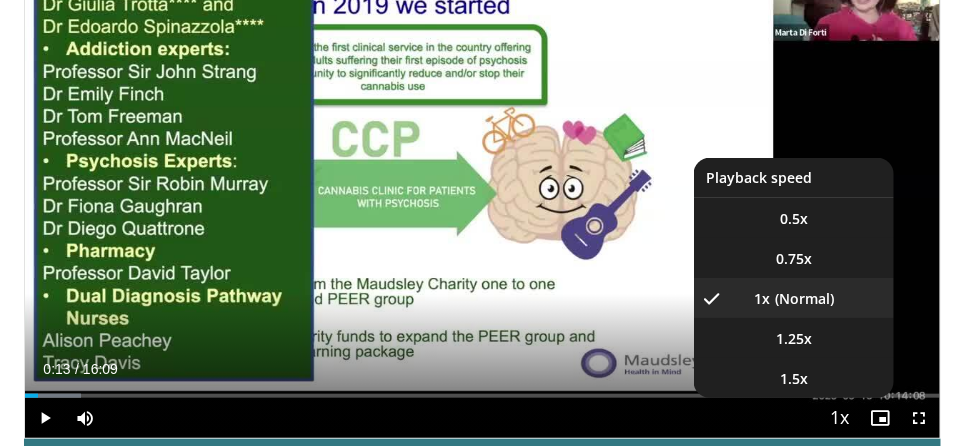 click on "1x , selected" at bounding box center [794, 298] 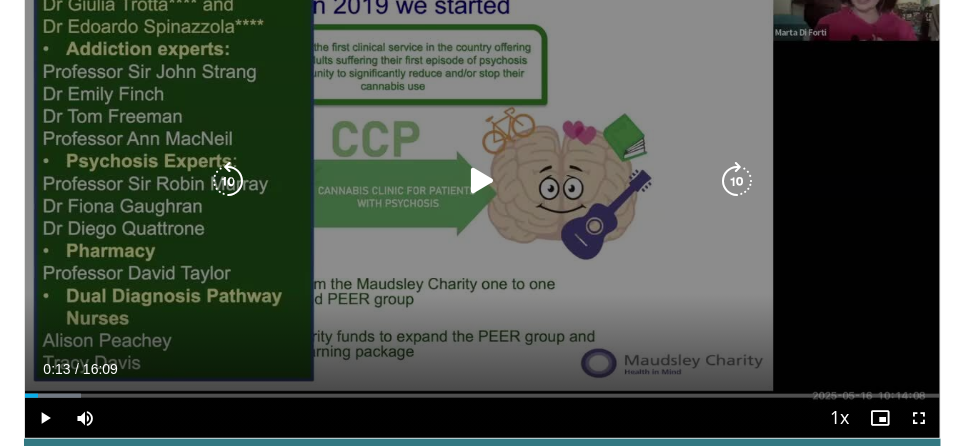 click at bounding box center [483, 181] 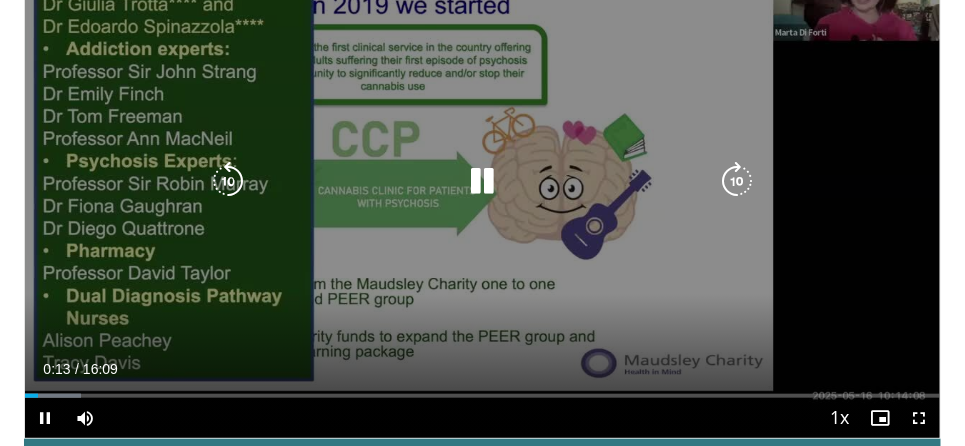 click at bounding box center [483, 181] 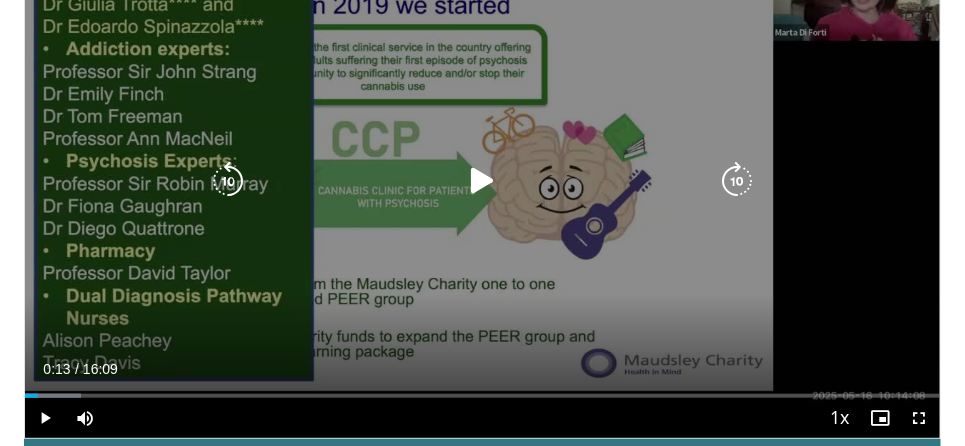 click at bounding box center [483, 181] 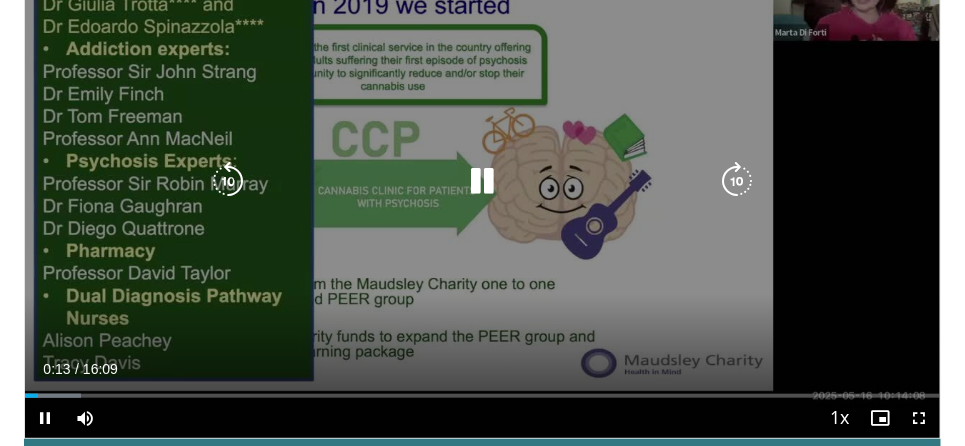 click at bounding box center [483, 181] 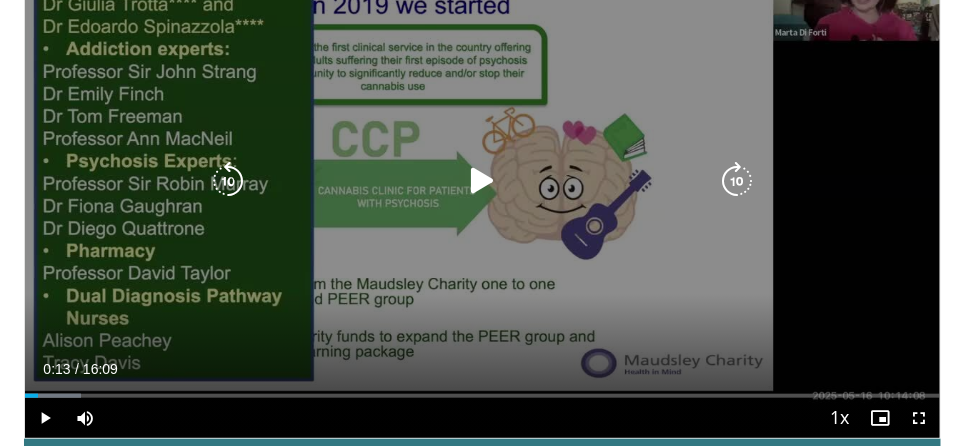 click at bounding box center [483, 181] 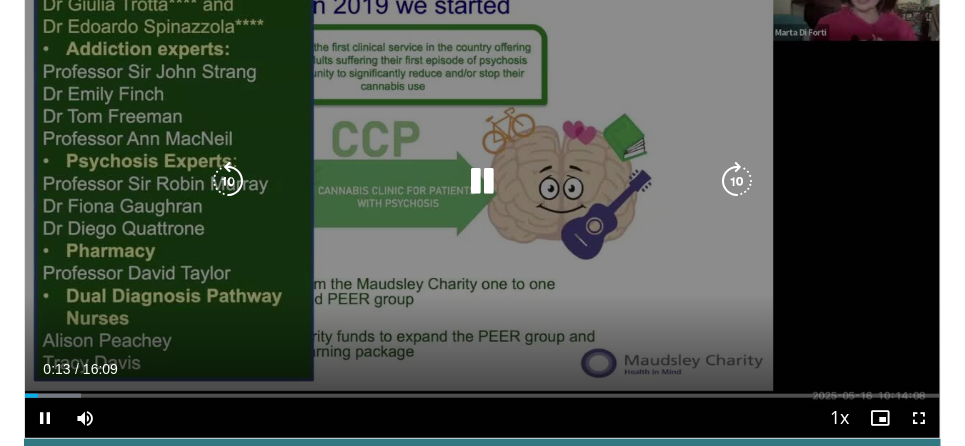 click at bounding box center [483, 181] 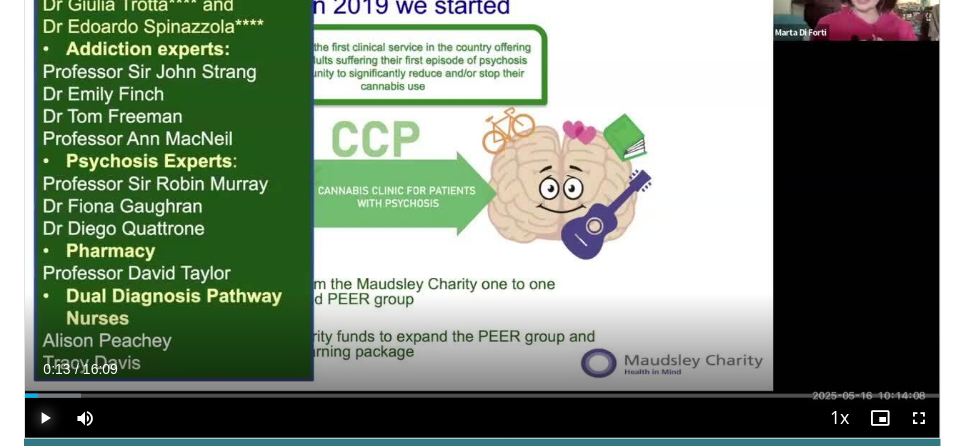 click at bounding box center [45, 418] 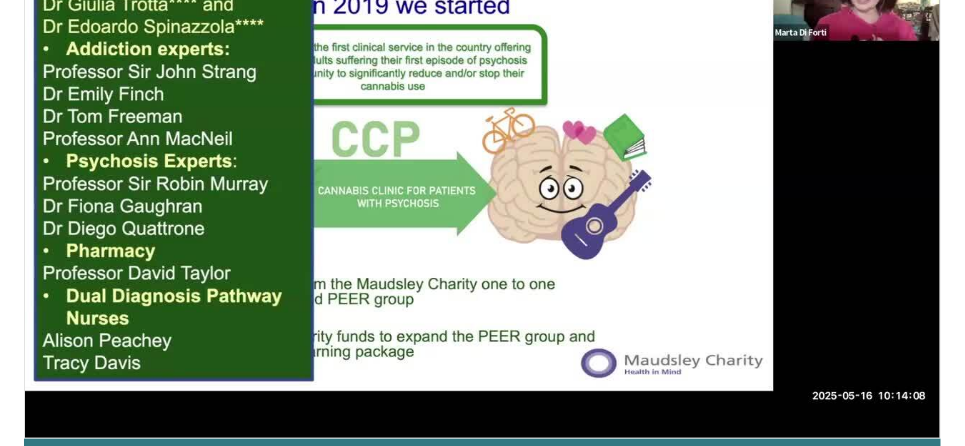 click on "10 seconds
Tap to unmute" at bounding box center [482, 181] 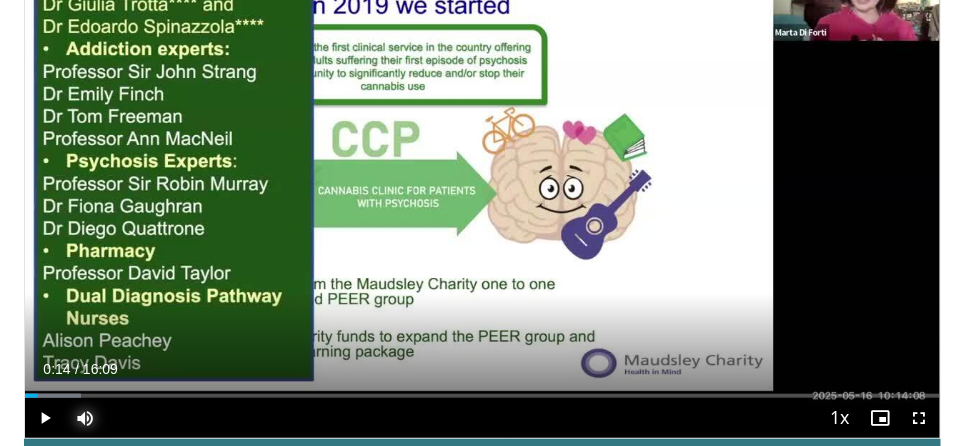 drag, startPoint x: 41, startPoint y: 416, endPoint x: 88, endPoint y: 413, distance: 47.095646 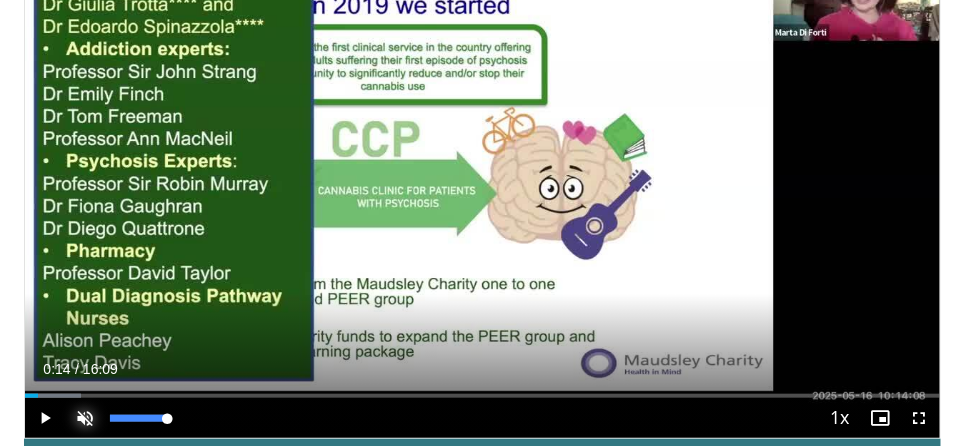 click at bounding box center [85, 418] 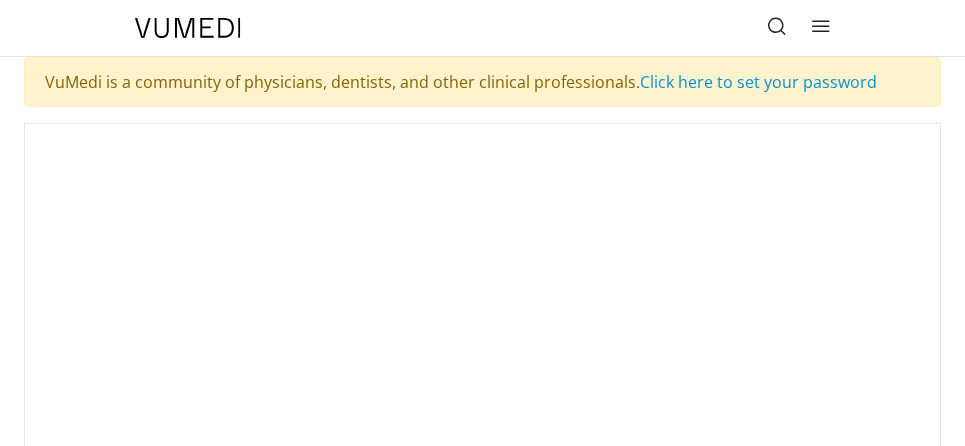 scroll, scrollTop: 0, scrollLeft: 0, axis: both 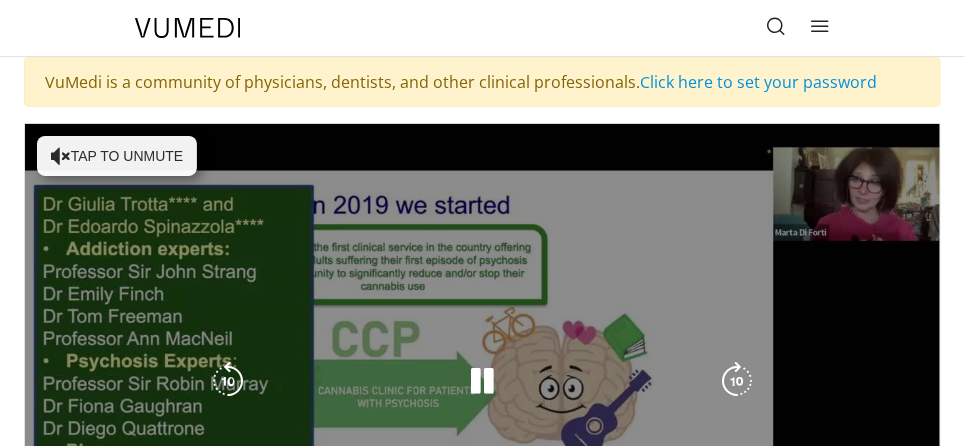 click on "Tap to unmute" at bounding box center (117, 156) 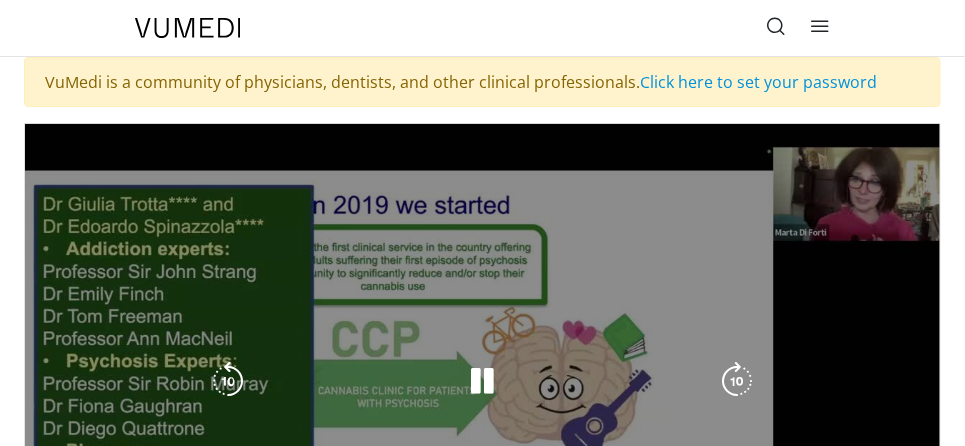 click on "10 seconds
Tap to unmute" at bounding box center [482, 381] 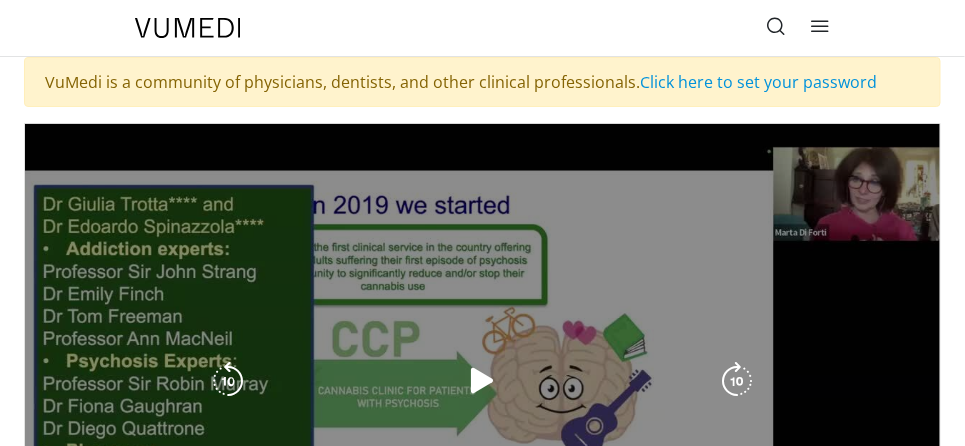 click at bounding box center [483, 381] 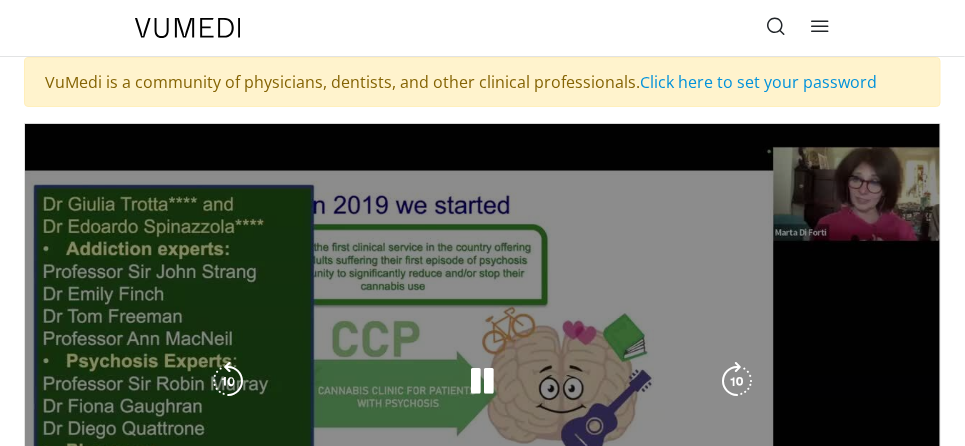 click on "10 seconds
Tap to unmute" at bounding box center [482, 381] 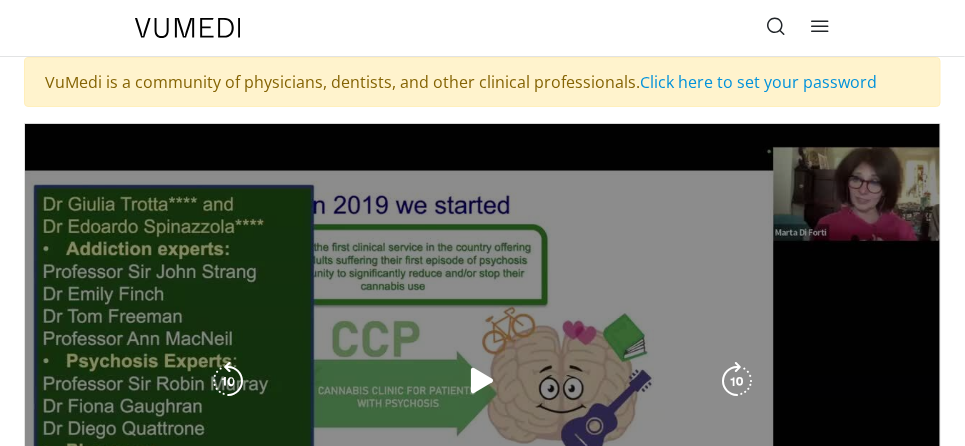 click on "10 seconds
Tap to unmute" at bounding box center [482, 381] 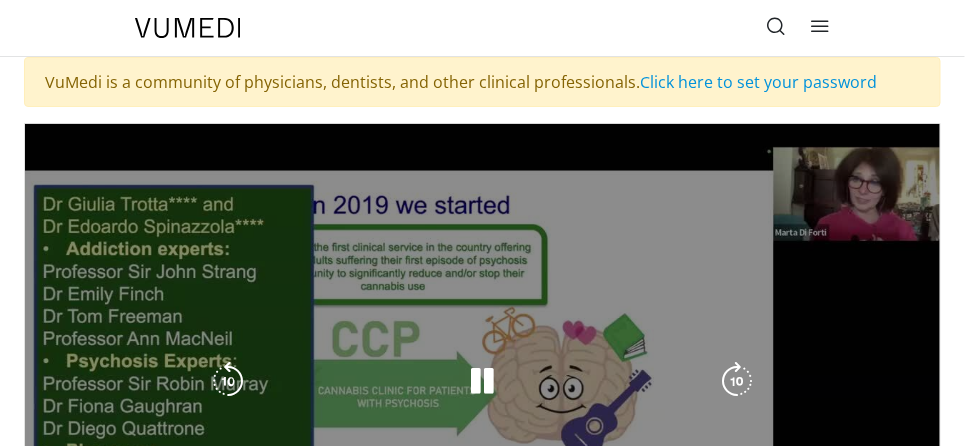 click on "10 seconds
Tap to unmute" at bounding box center [482, 381] 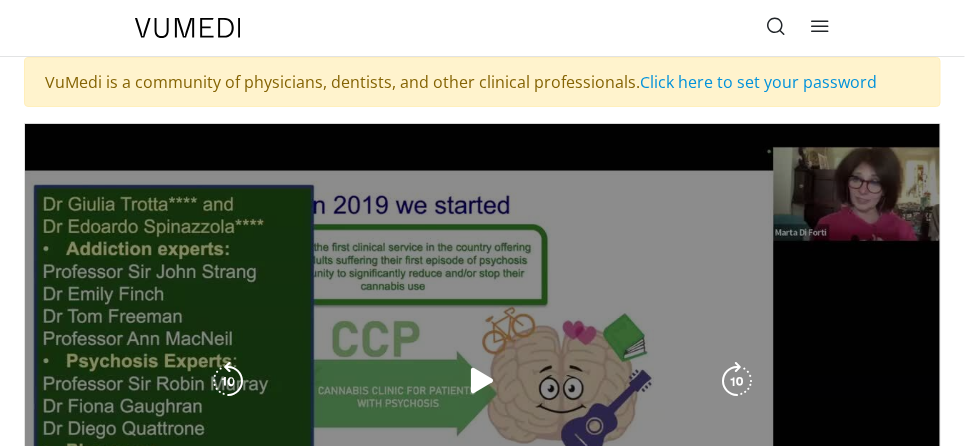 click on "10 seconds
Tap to unmute" at bounding box center [482, 381] 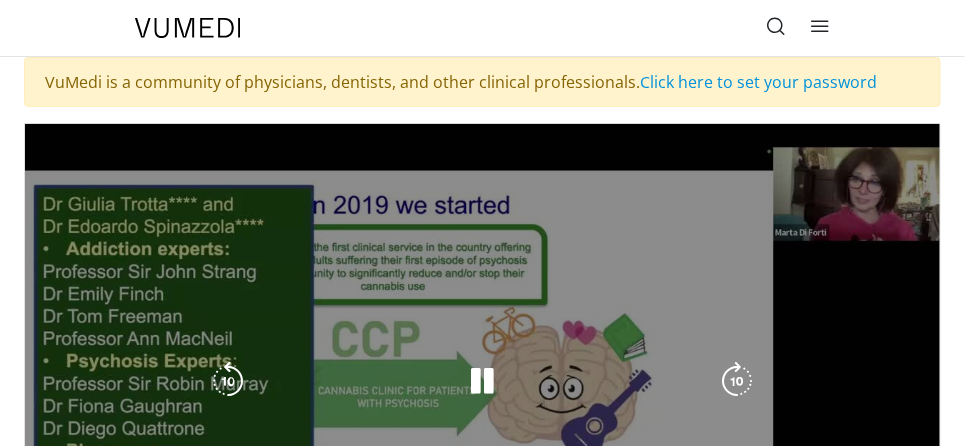 drag, startPoint x: 821, startPoint y: 212, endPoint x: 844, endPoint y: 200, distance: 25.942244 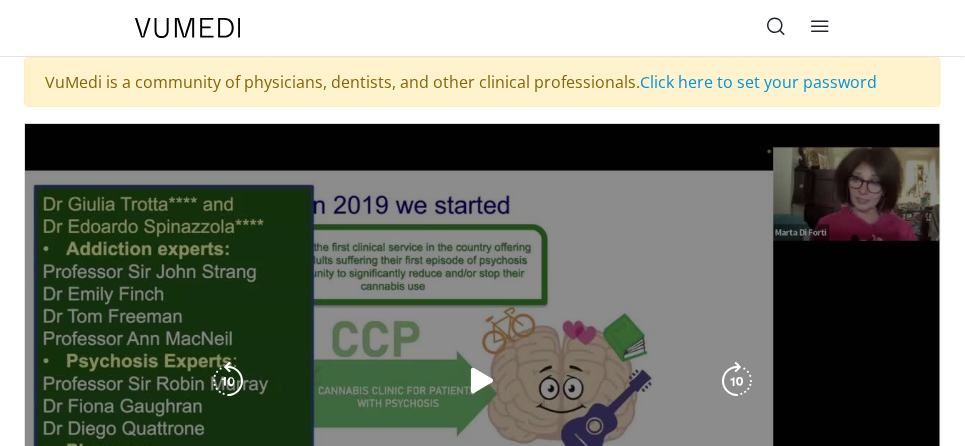 click on "10 seconds
Tap to unmute" at bounding box center (482, 381) 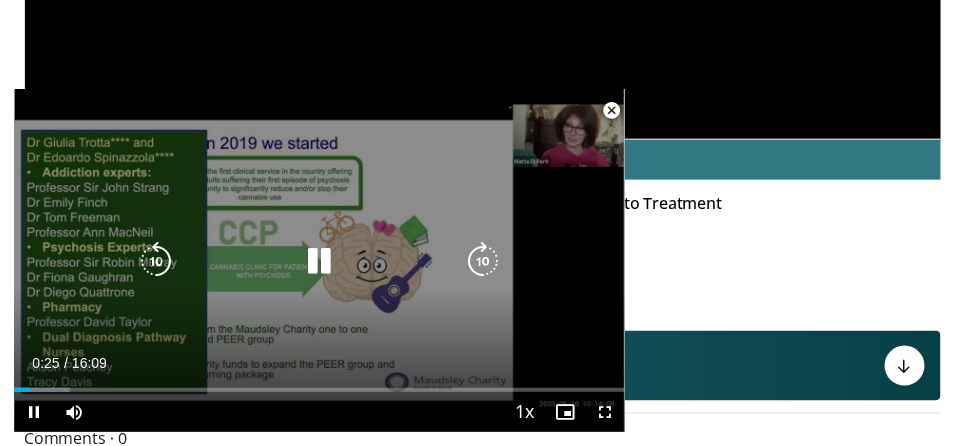 scroll, scrollTop: 800, scrollLeft: 0, axis: vertical 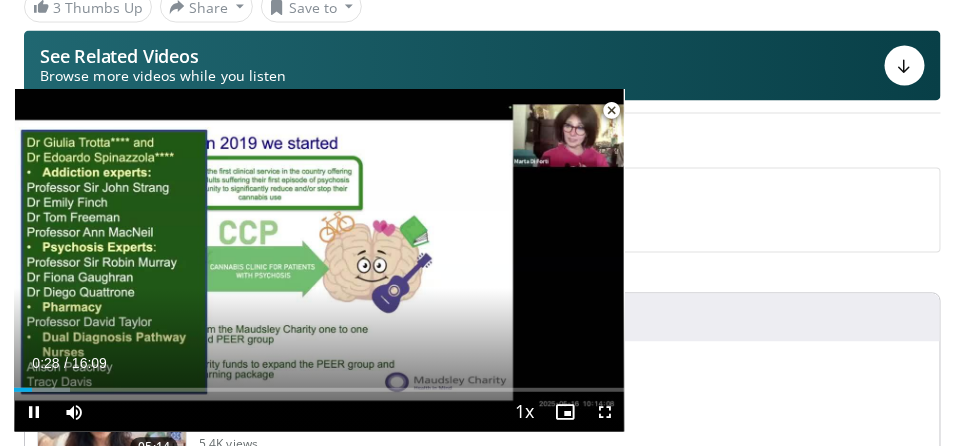 click at bounding box center [612, 110] 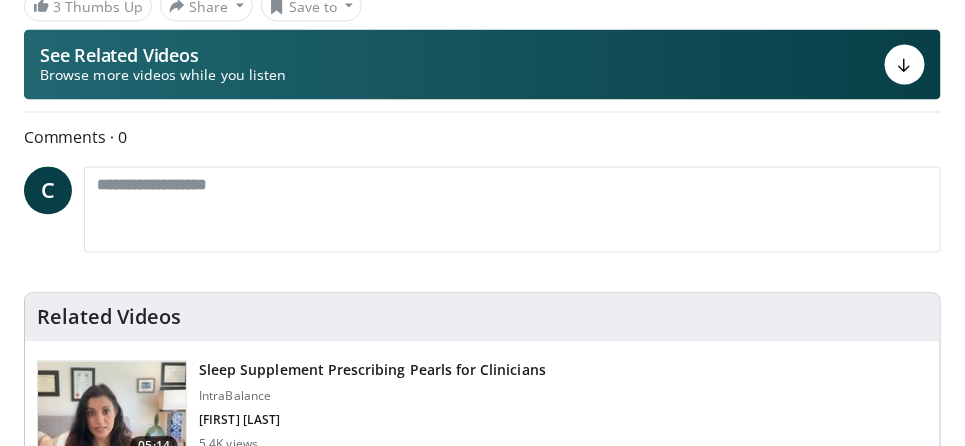 scroll, scrollTop: 284, scrollLeft: 0, axis: vertical 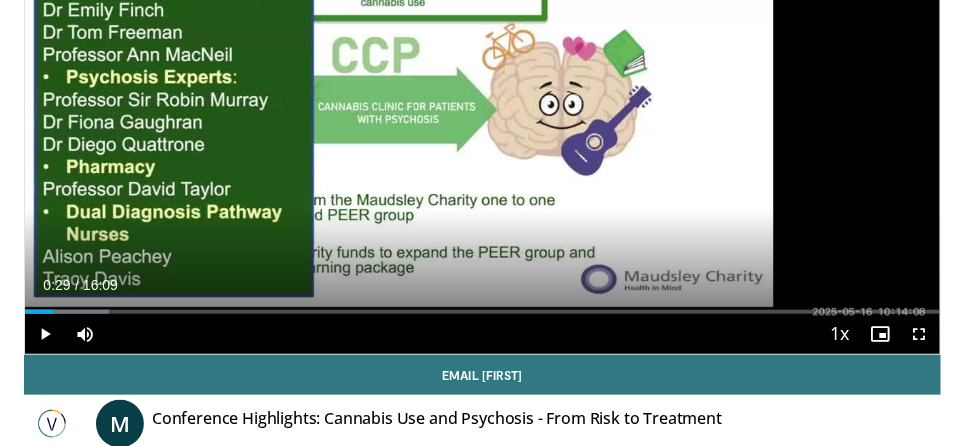 click at bounding box center [482, 97] 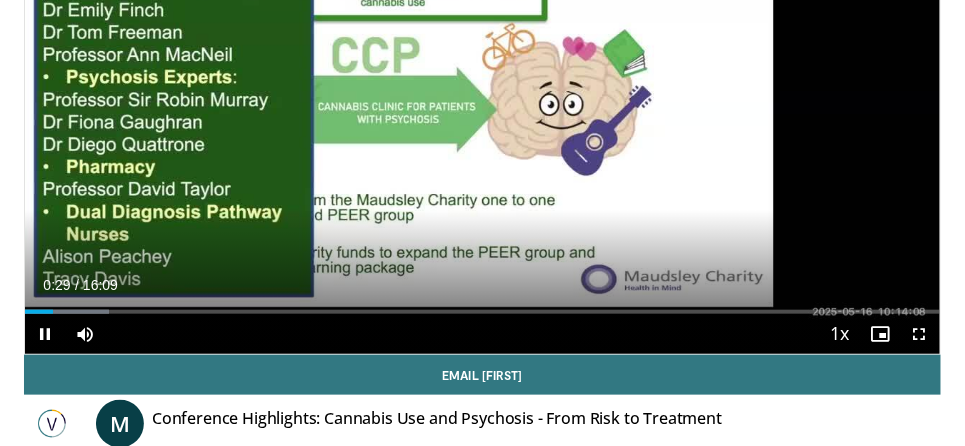 click on "10 seconds
Tap to unmute" at bounding box center [482, 97] 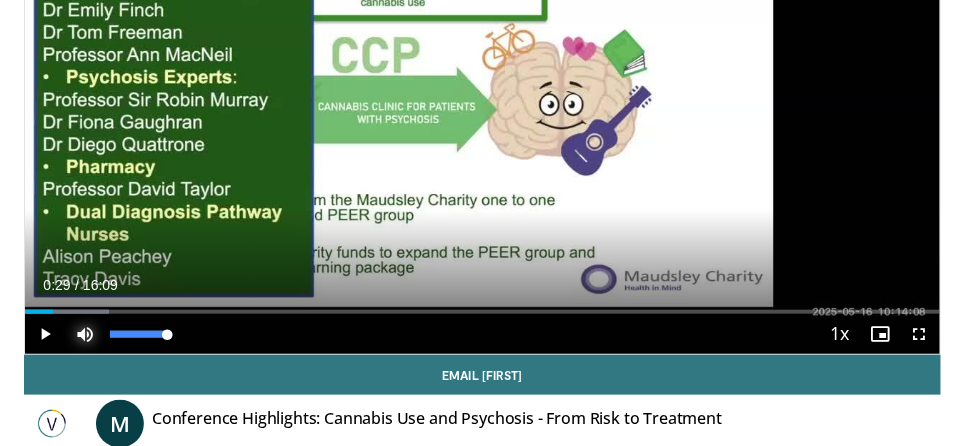 click at bounding box center (85, 334) 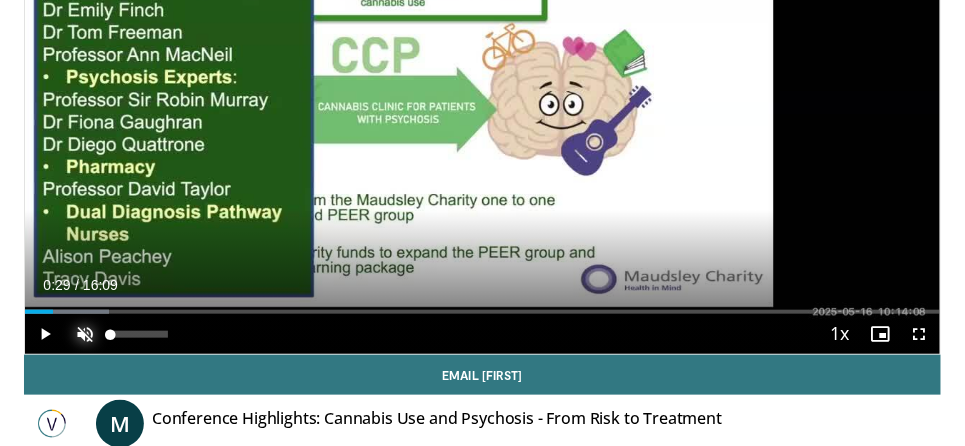 click at bounding box center (85, 334) 